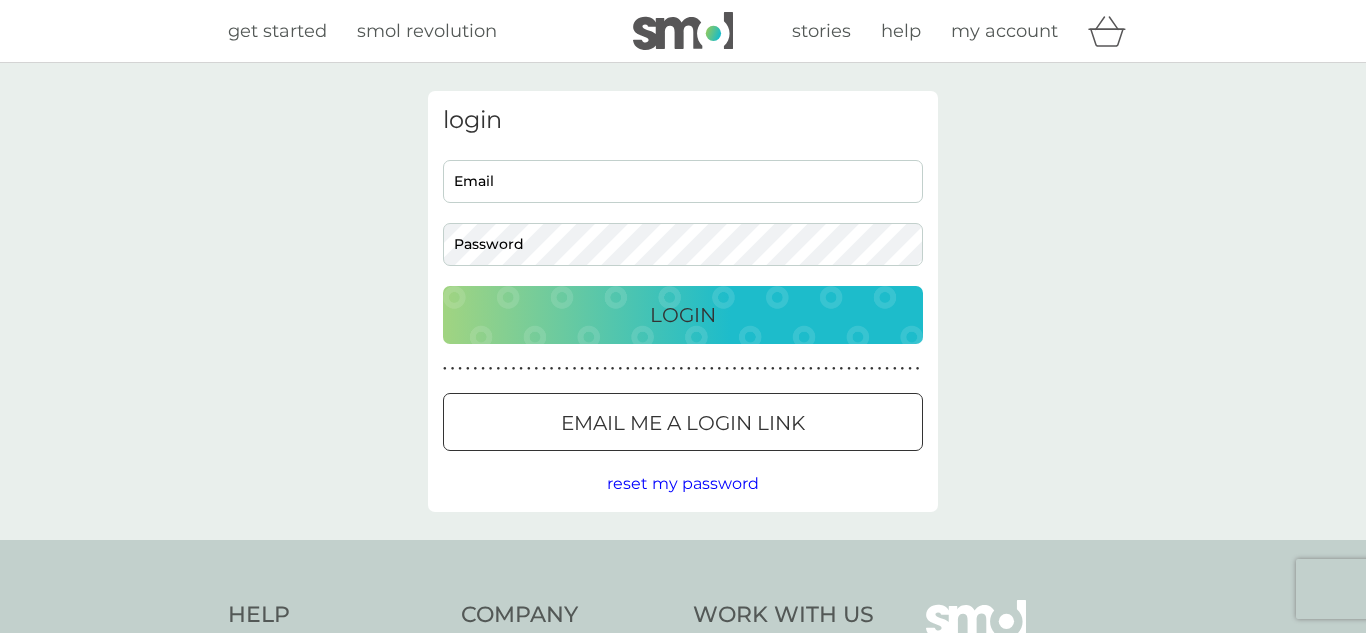 scroll, scrollTop: 0, scrollLeft: 0, axis: both 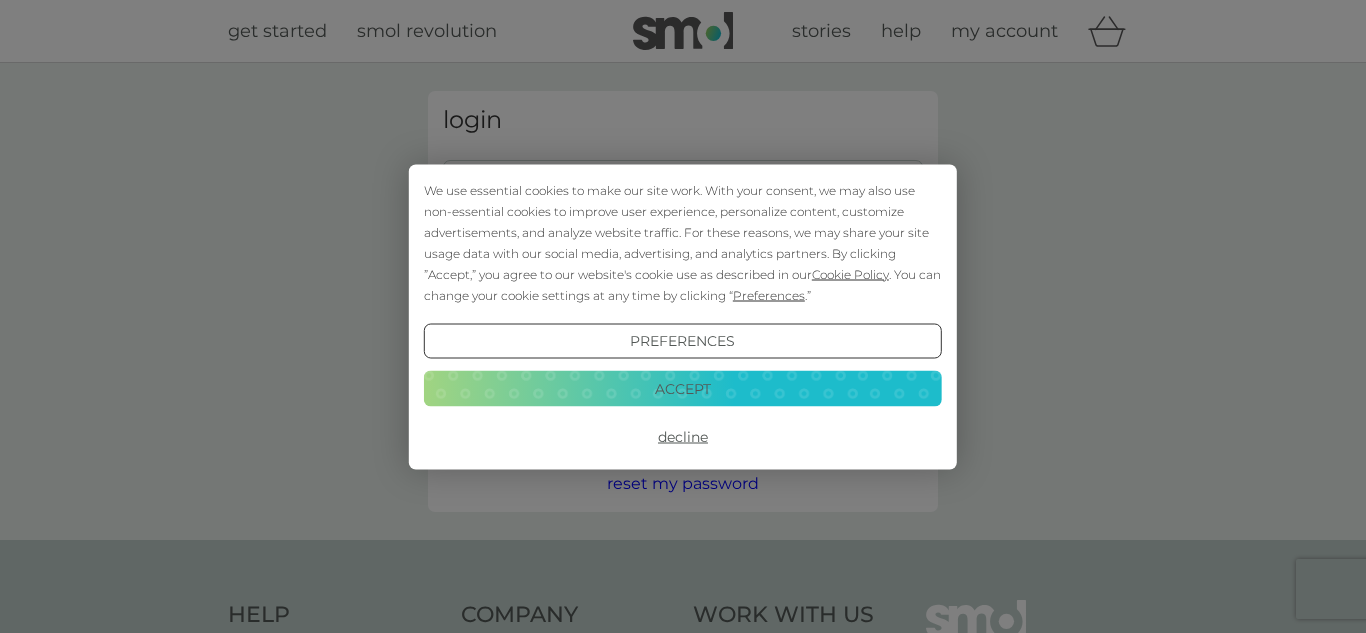type on "[EMAIL]" 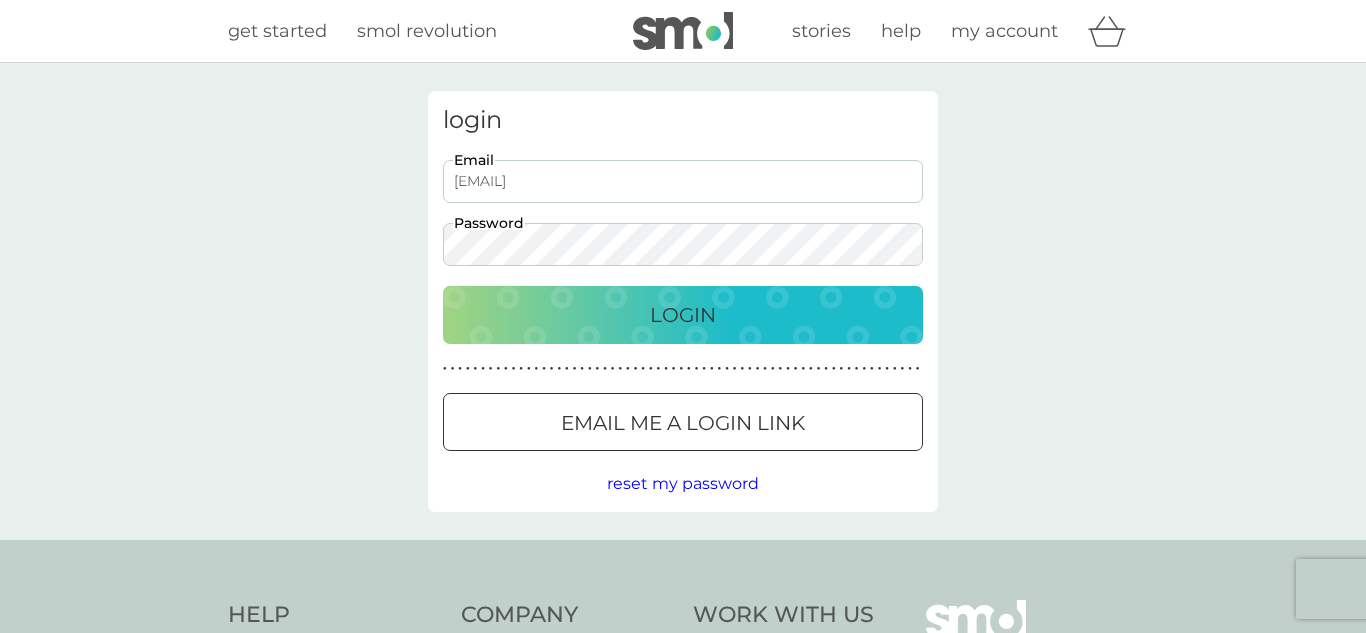 click on "Login" at bounding box center (683, 315) 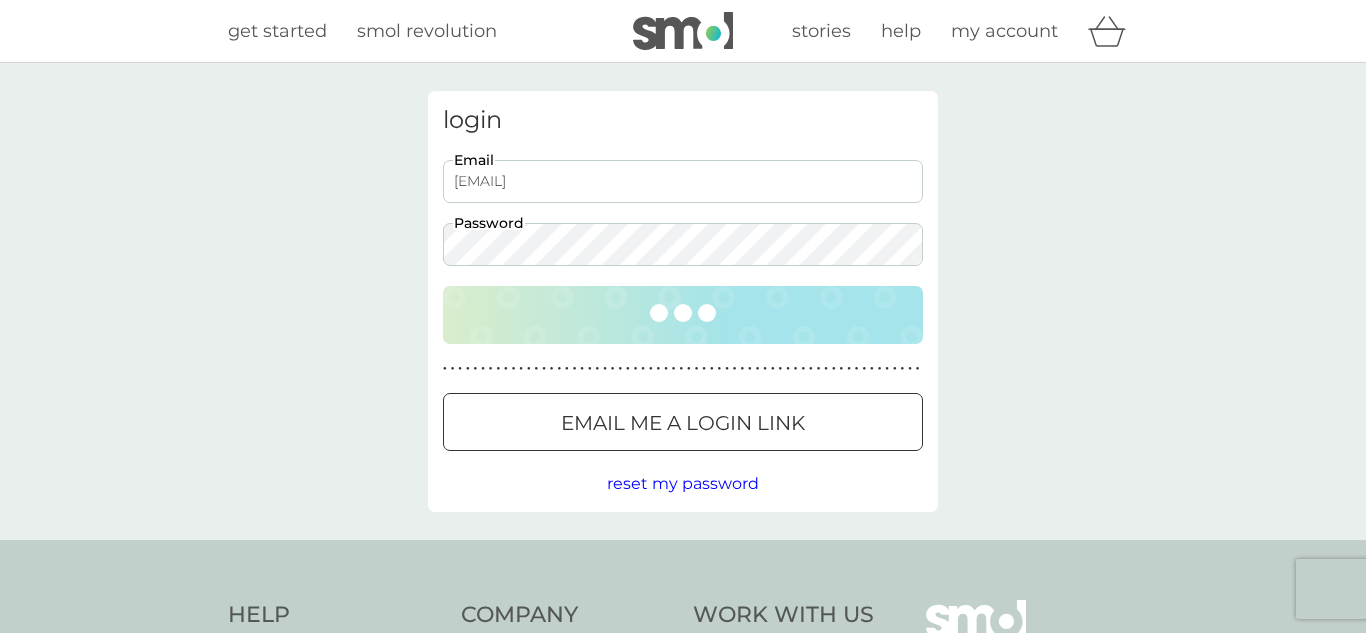 scroll, scrollTop: 0, scrollLeft: 0, axis: both 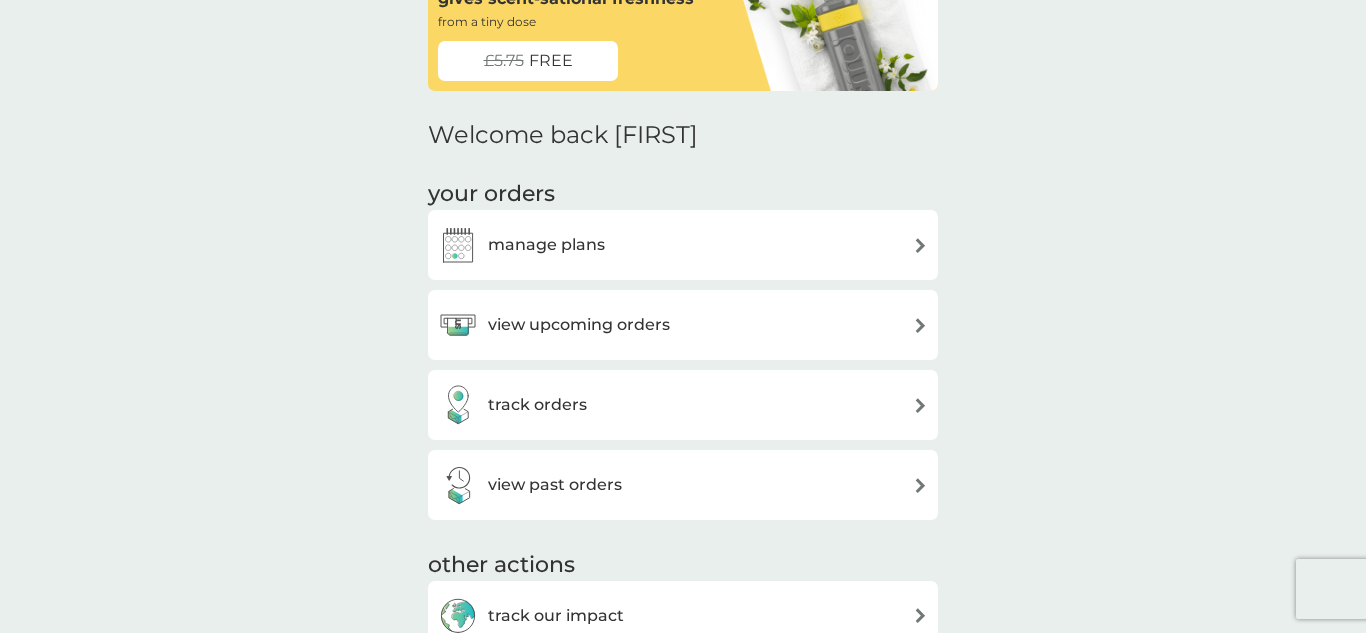click at bounding box center [920, 405] 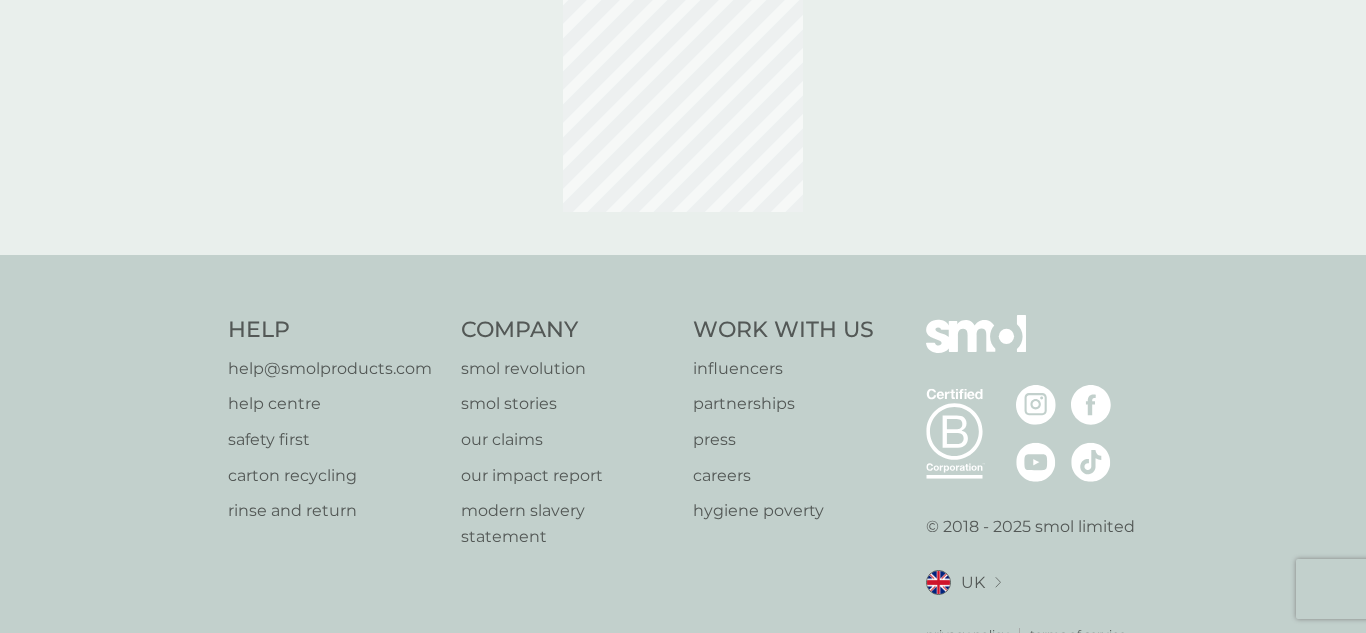 scroll, scrollTop: 0, scrollLeft: 0, axis: both 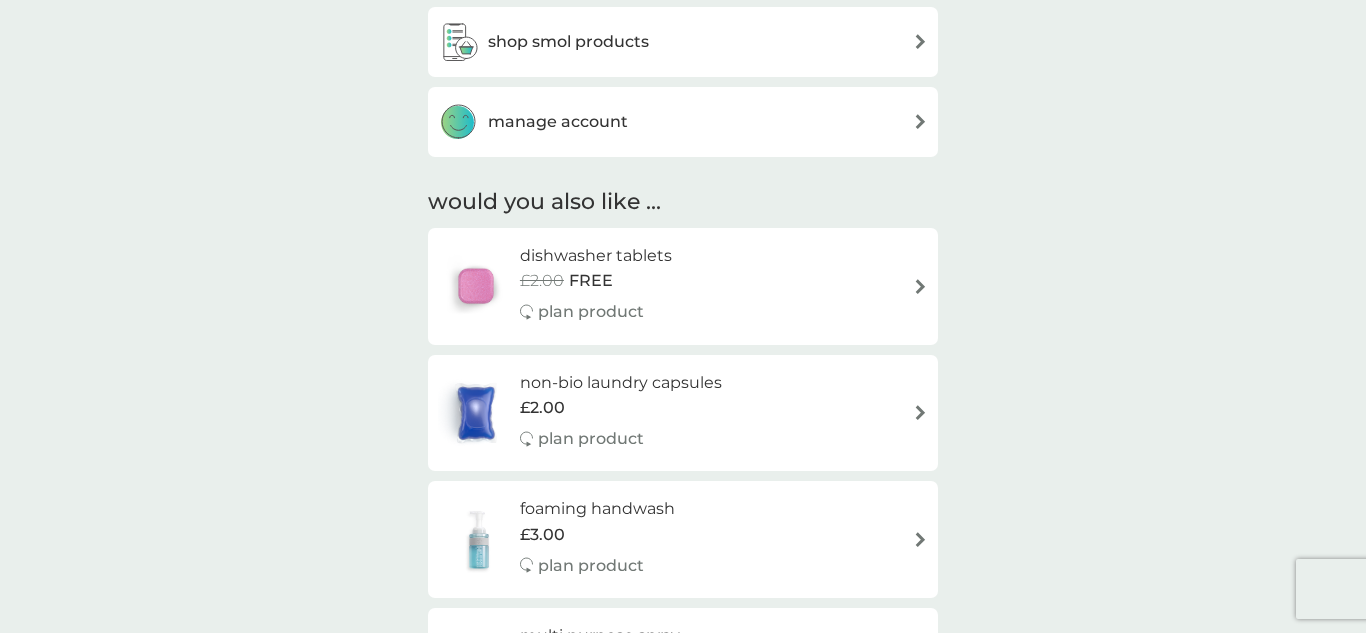 click at bounding box center (920, 286) 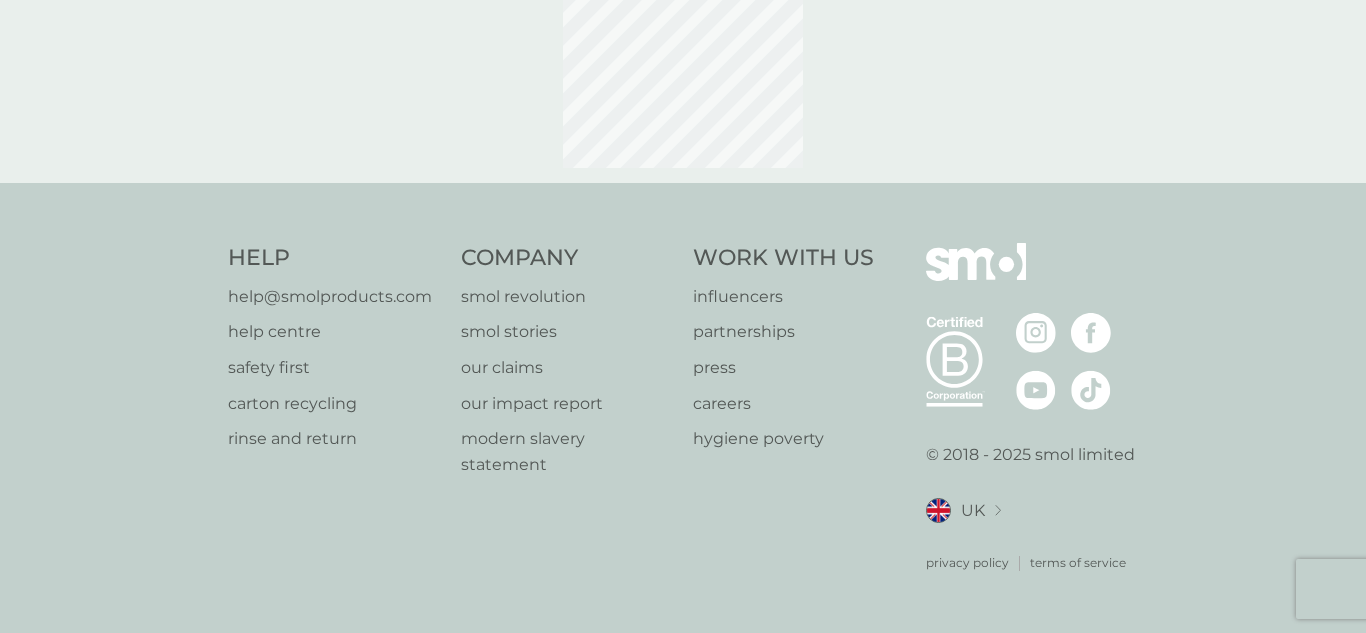 scroll, scrollTop: 0, scrollLeft: 0, axis: both 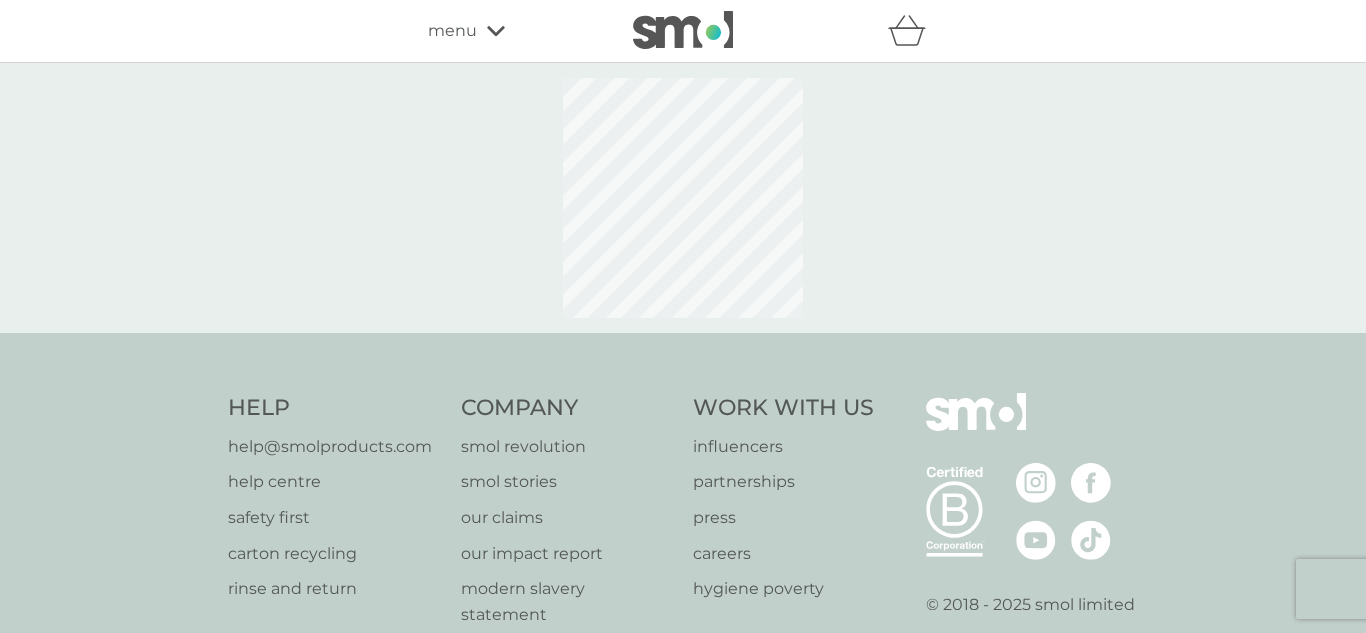 select on "42" 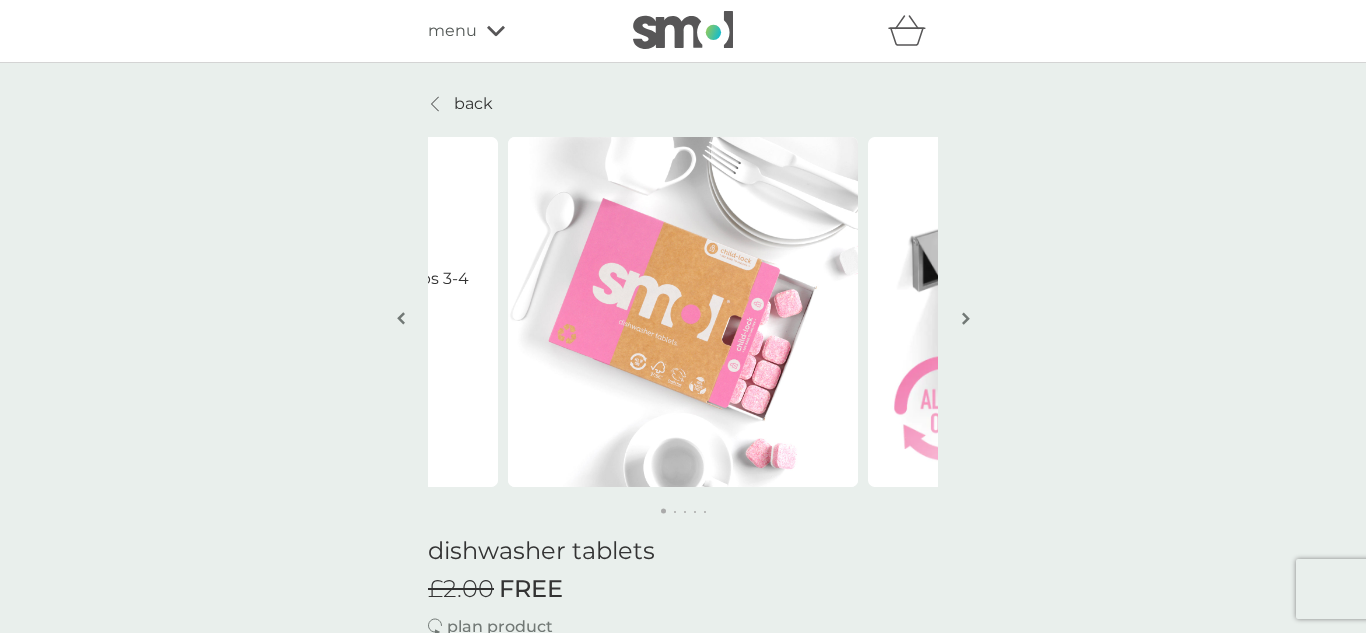 click on "Dishwasher tablets Started using the dishwasher tabs 3-4 years ago.....I’m still using them! - [FIRST]
Dishwasher tablets Started using the dishwasher tabs 3-4 years ago.....I’m still using them! - [FIRST]
dishwasher tablets £2.00 FREE plan product Our award-winning dishwasher tablets are all in one so there's no need to add salt, rinse aid or glass protector. tackles 48 hour dried-on stains includes salt, rinse aid & glass protector sparkling clean dishes plastic-free packaging vegan & cruelty-free how it works trial 9 FREE washes, just cover £1 postage your ongoing plan pack of 30 tablets costs just £6.50 plan delivery frequency 1 week  2 weeks  3 weeks  4 weeks  5 weeks  6 weeks (our suggestion) 7 weeks  8 weeks  9 weeks  10 weeks  11 weeks  12 weeks  13 weeks  14 weeks  15 weeks  16 weeks  17 weeks  not sure how often you’d like a delivery? ADD TO BASKET cancel or modify at any time we   donate 1 wash   to The Hygiene Bank charity with every laundry or dishwash FREE trial. great for you ." at bounding box center [683, 1342] 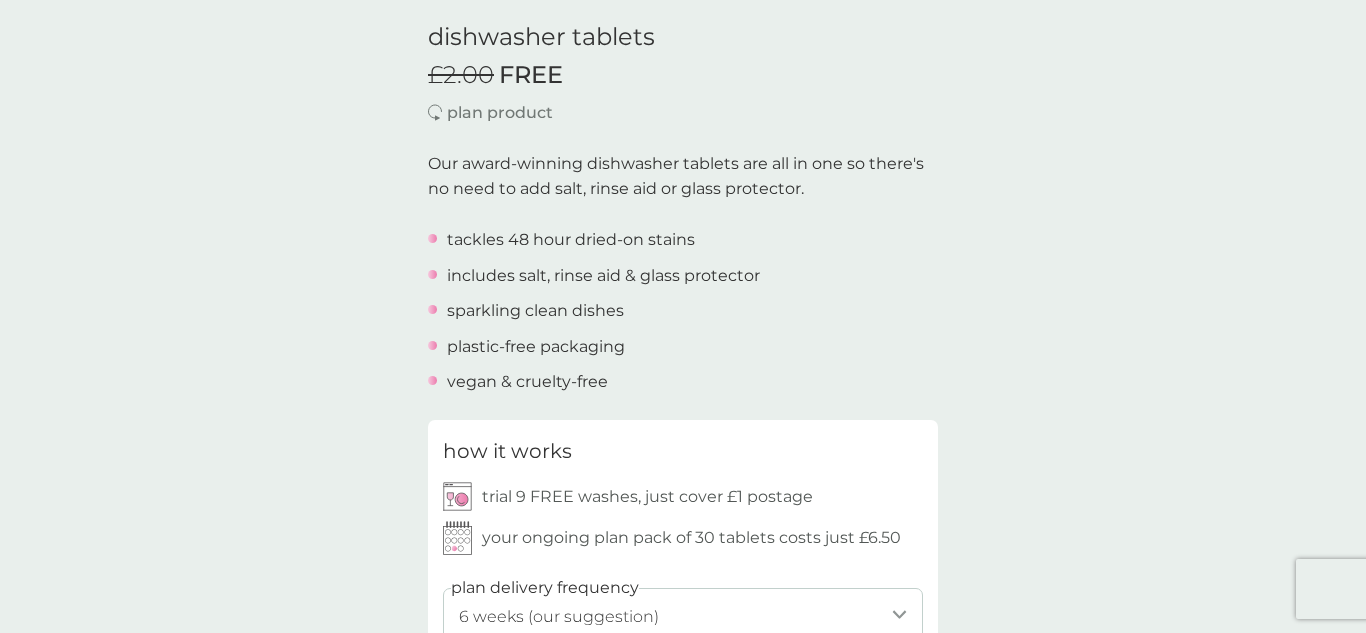 scroll, scrollTop: 520, scrollLeft: 0, axis: vertical 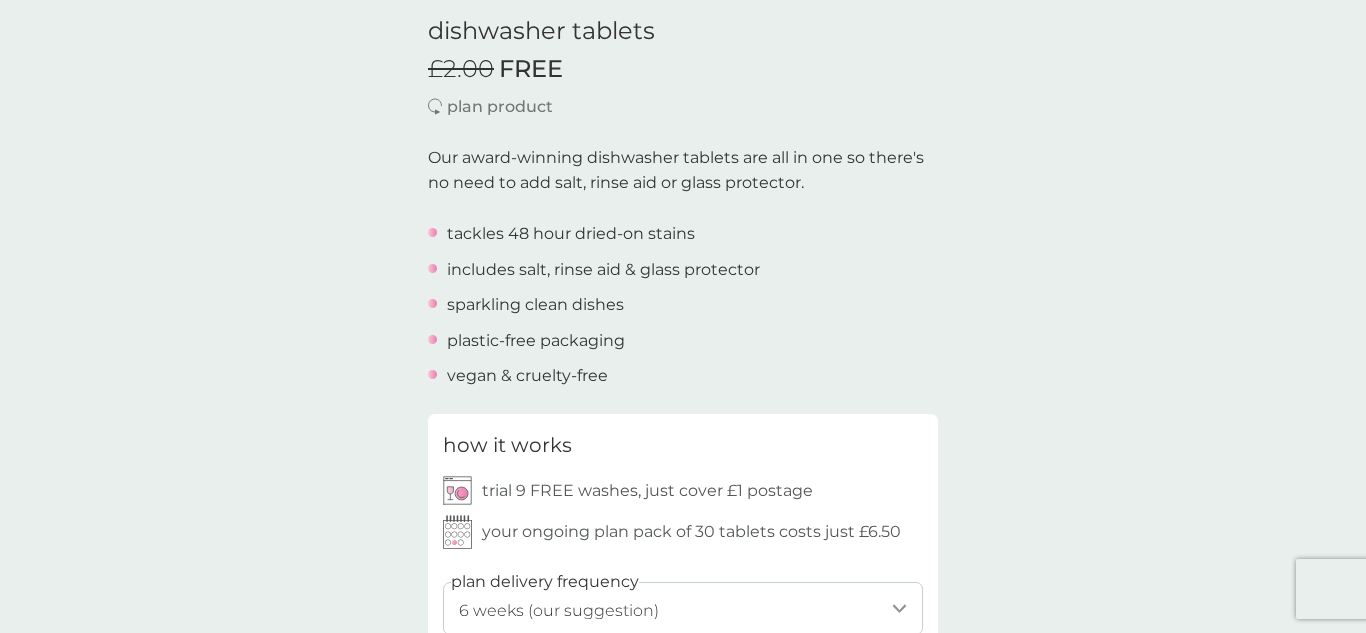 click at bounding box center [435, 106] 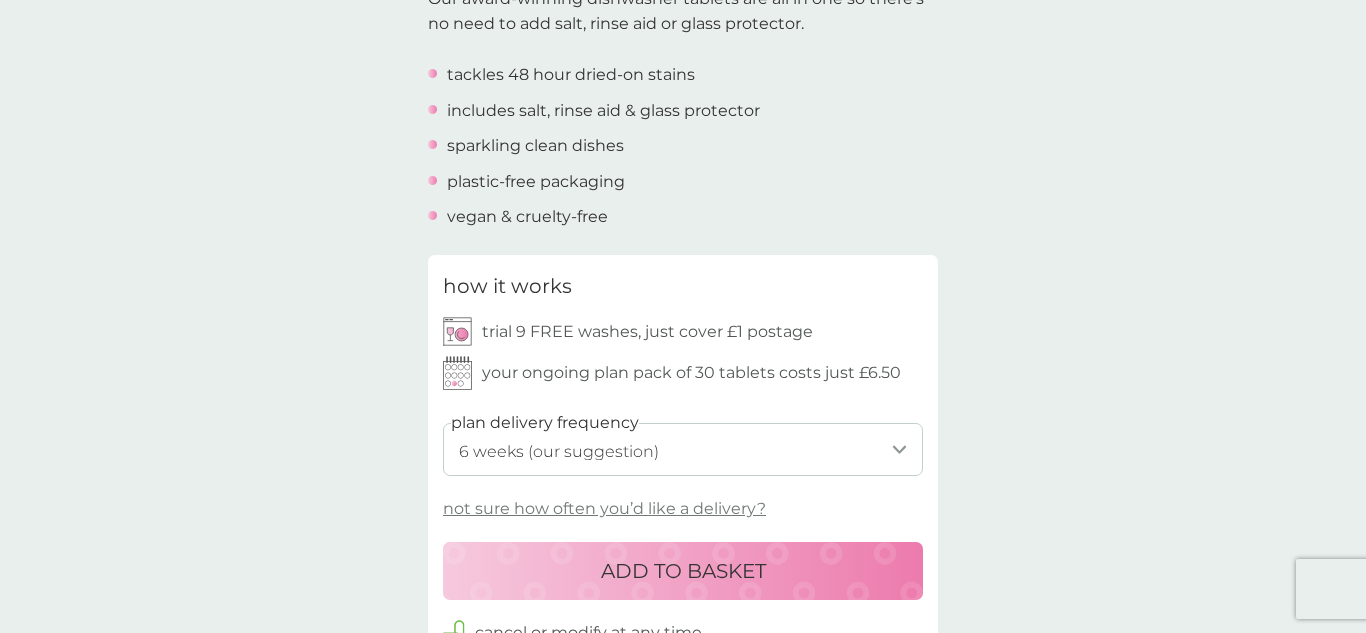 scroll, scrollTop: 680, scrollLeft: 0, axis: vertical 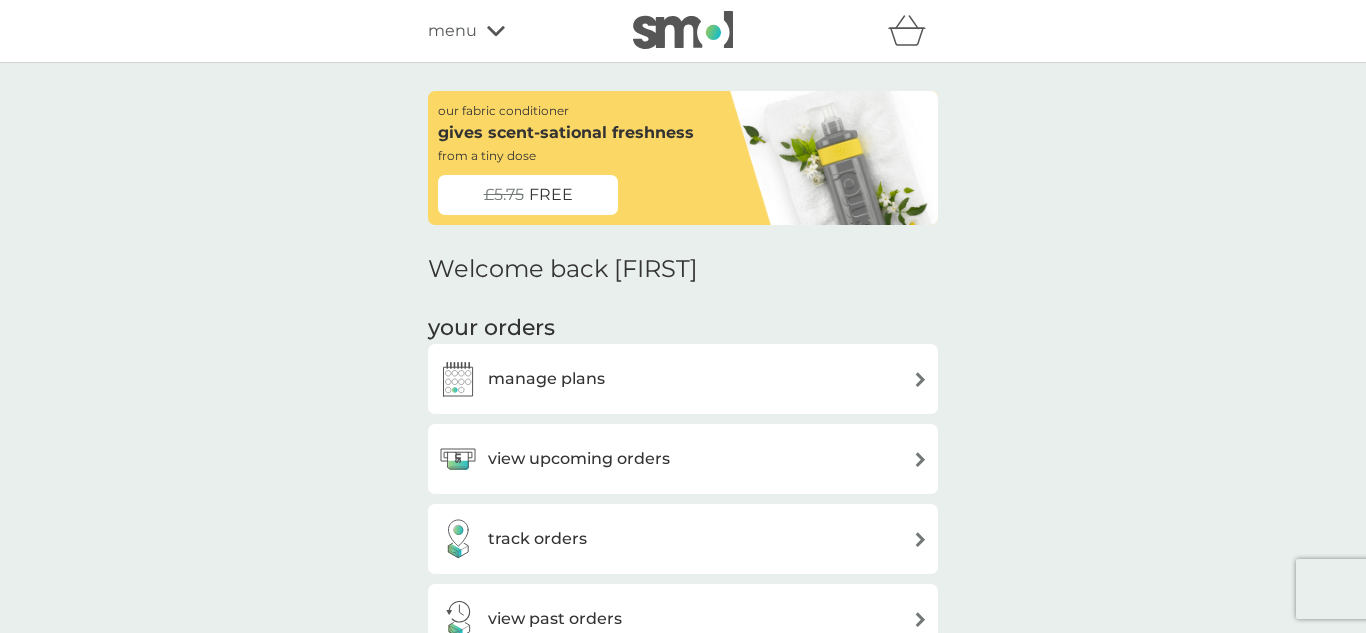 click 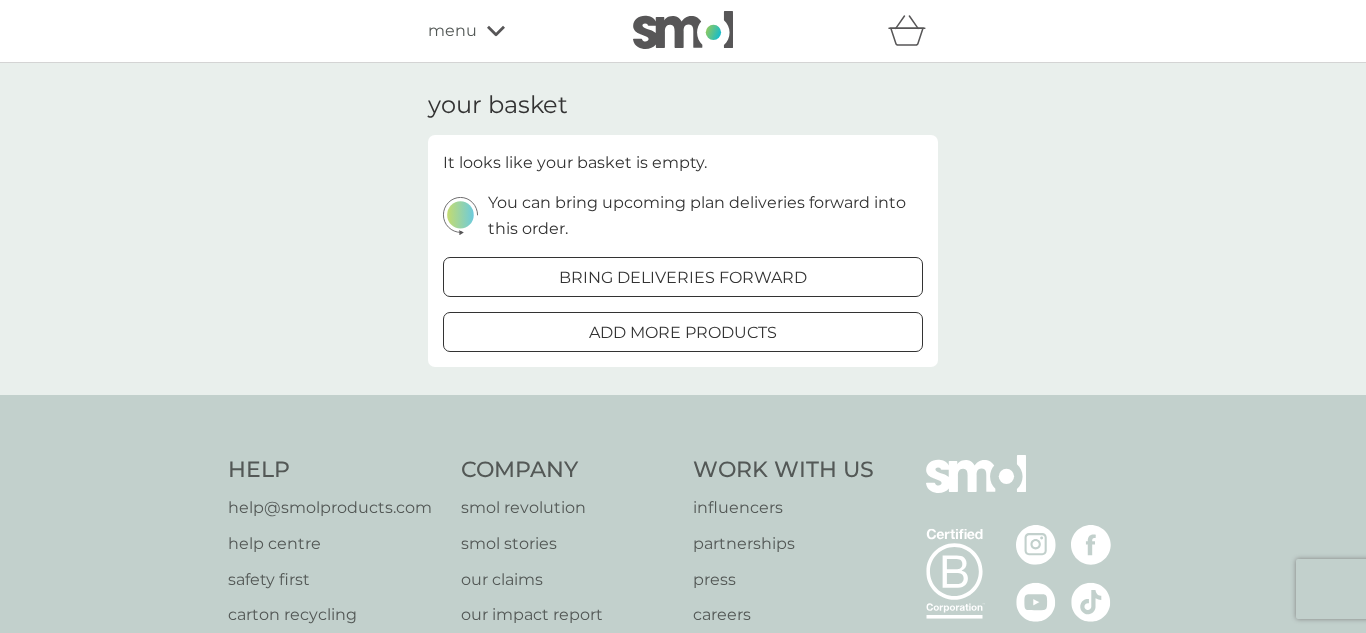 click 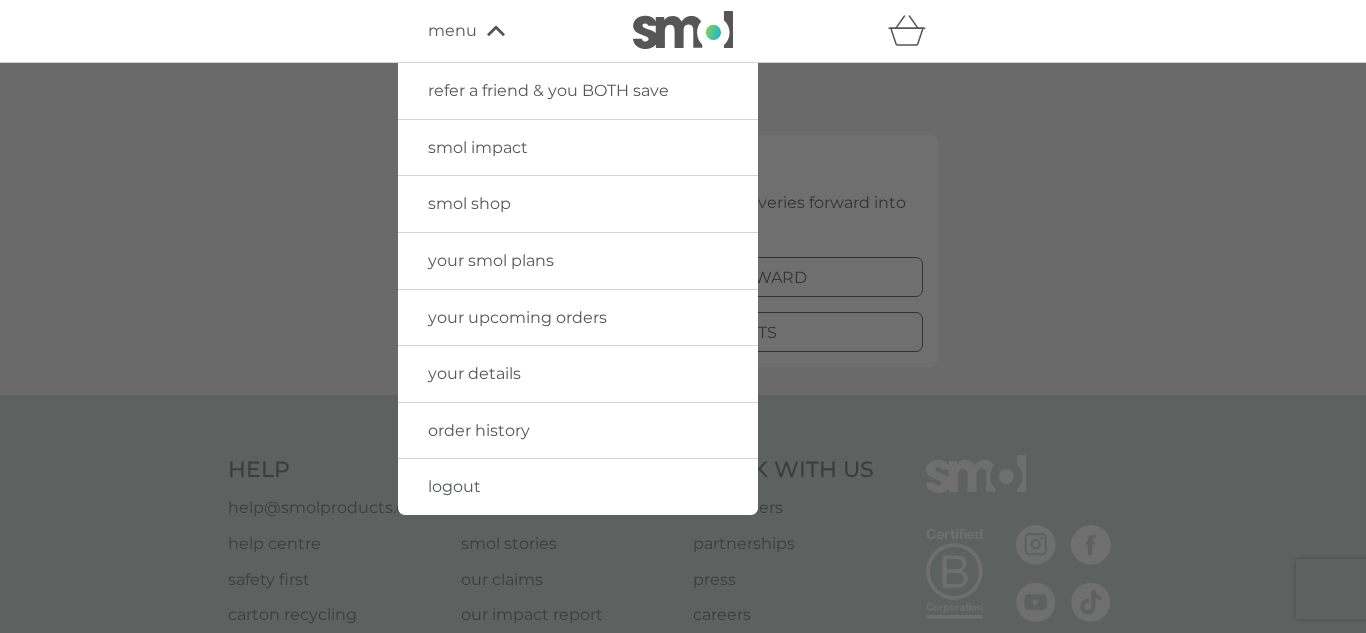 click on "your upcoming orders" at bounding box center [517, 317] 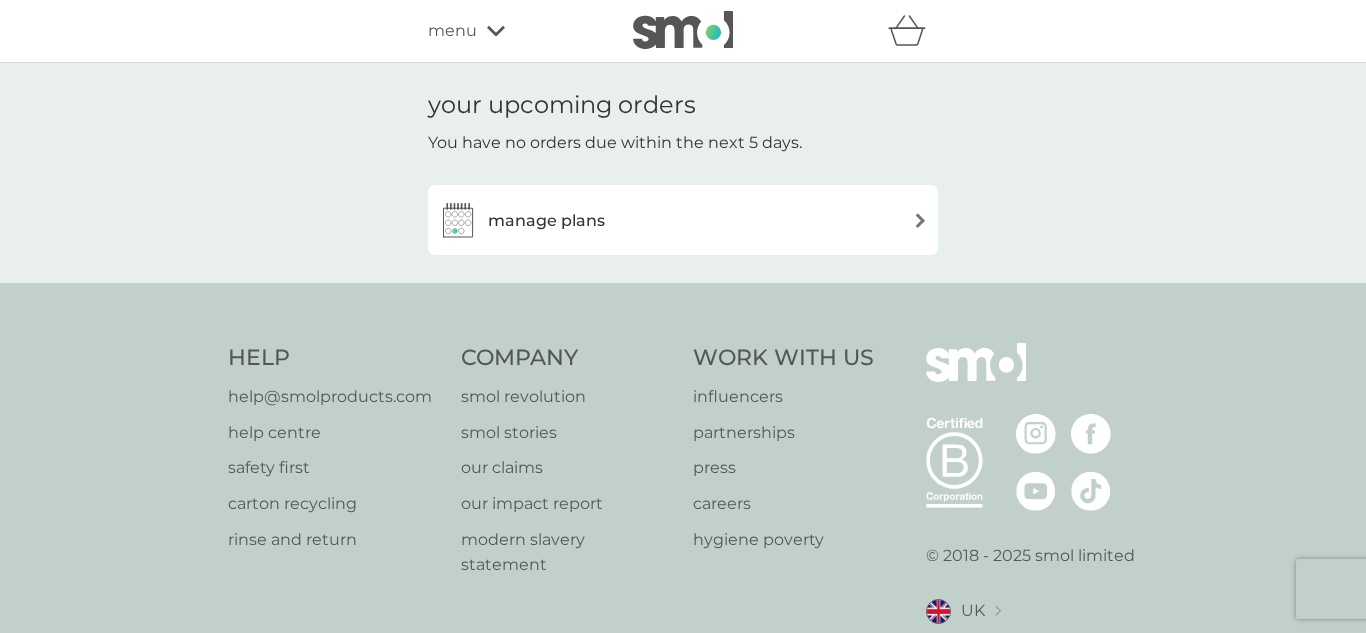 click on "manage plans" at bounding box center [546, 221] 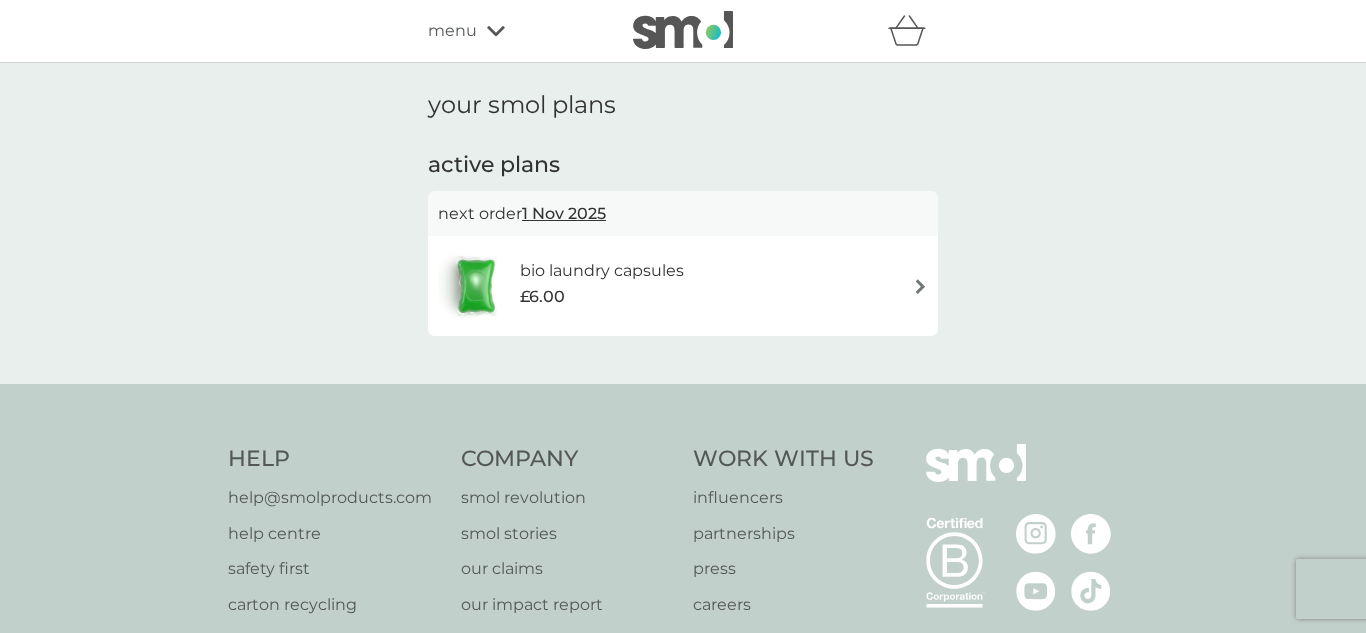 click at bounding box center (920, 286) 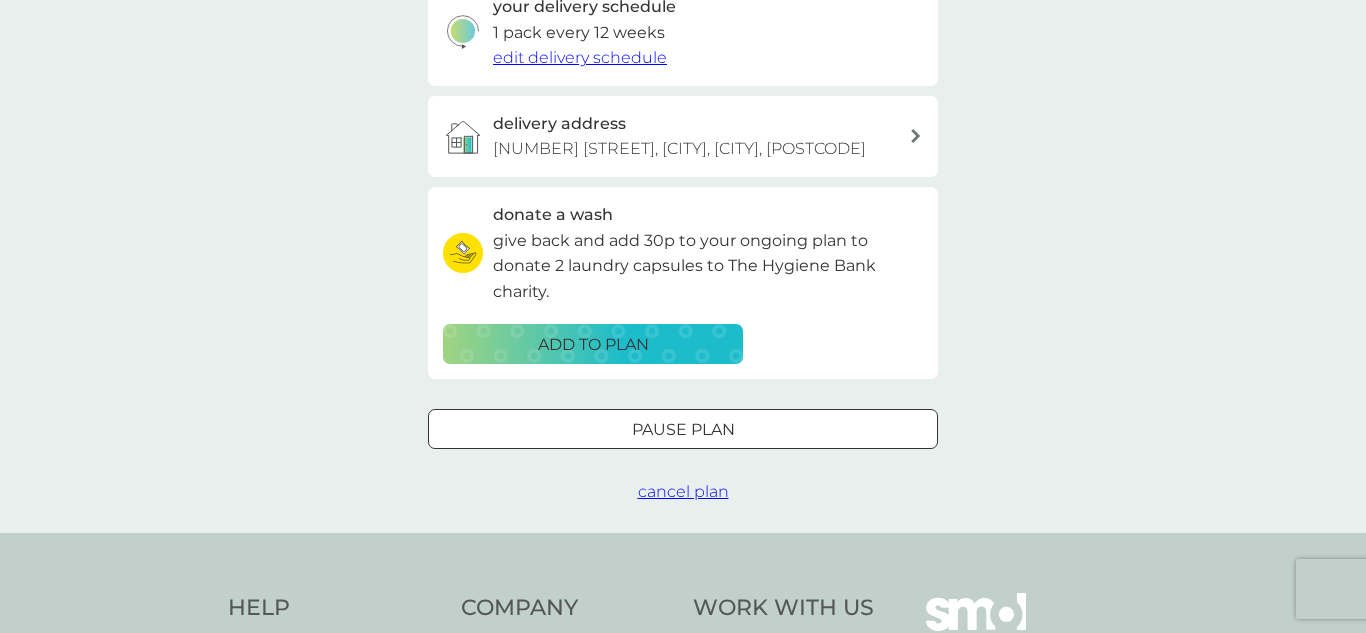 scroll, scrollTop: 520, scrollLeft: 0, axis: vertical 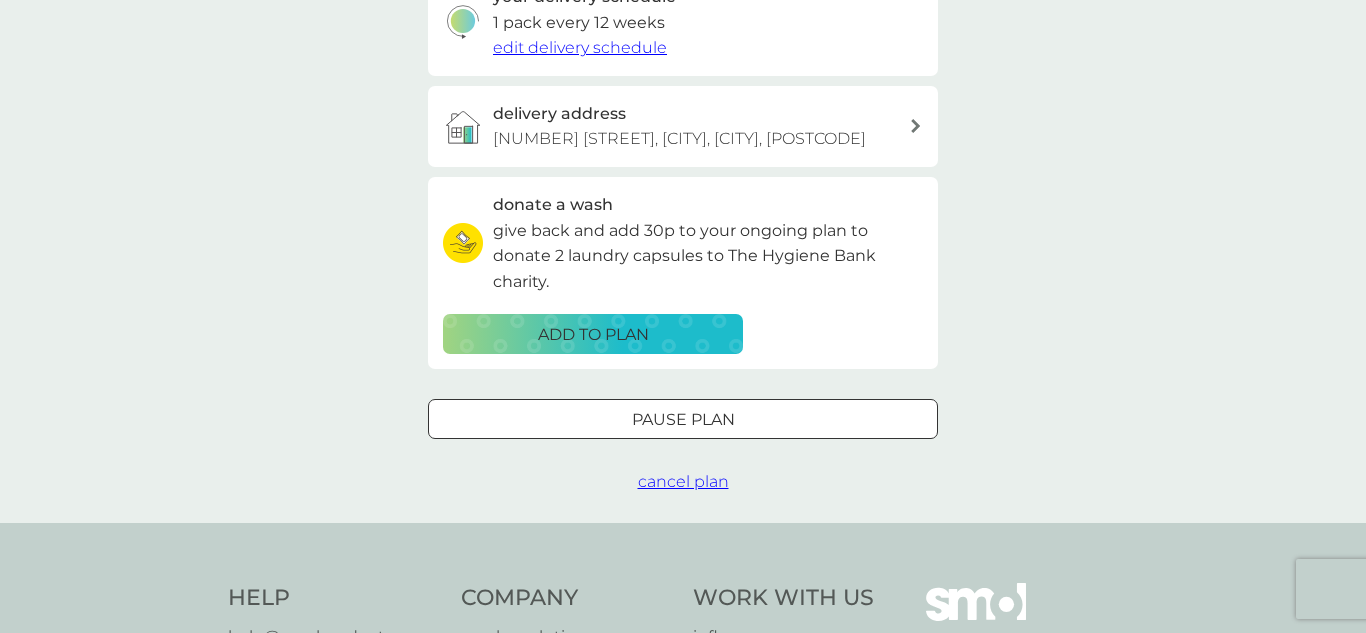click on "cancel plan" at bounding box center (683, 481) 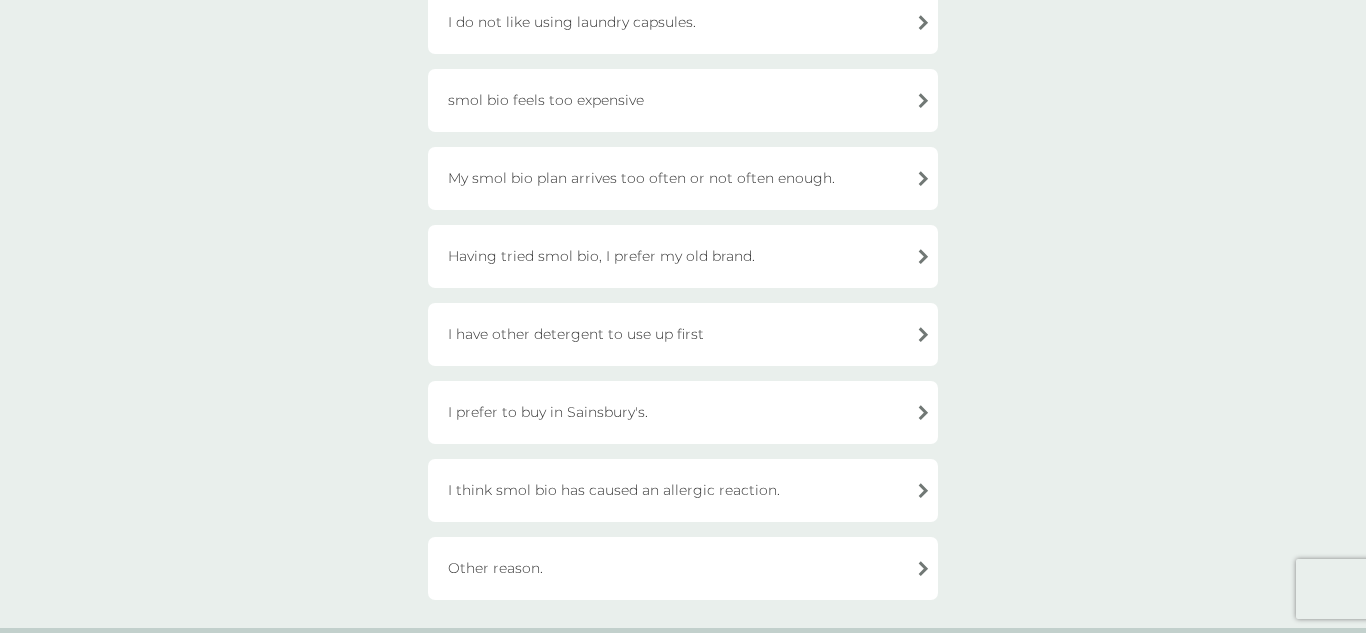 scroll, scrollTop: 560, scrollLeft: 0, axis: vertical 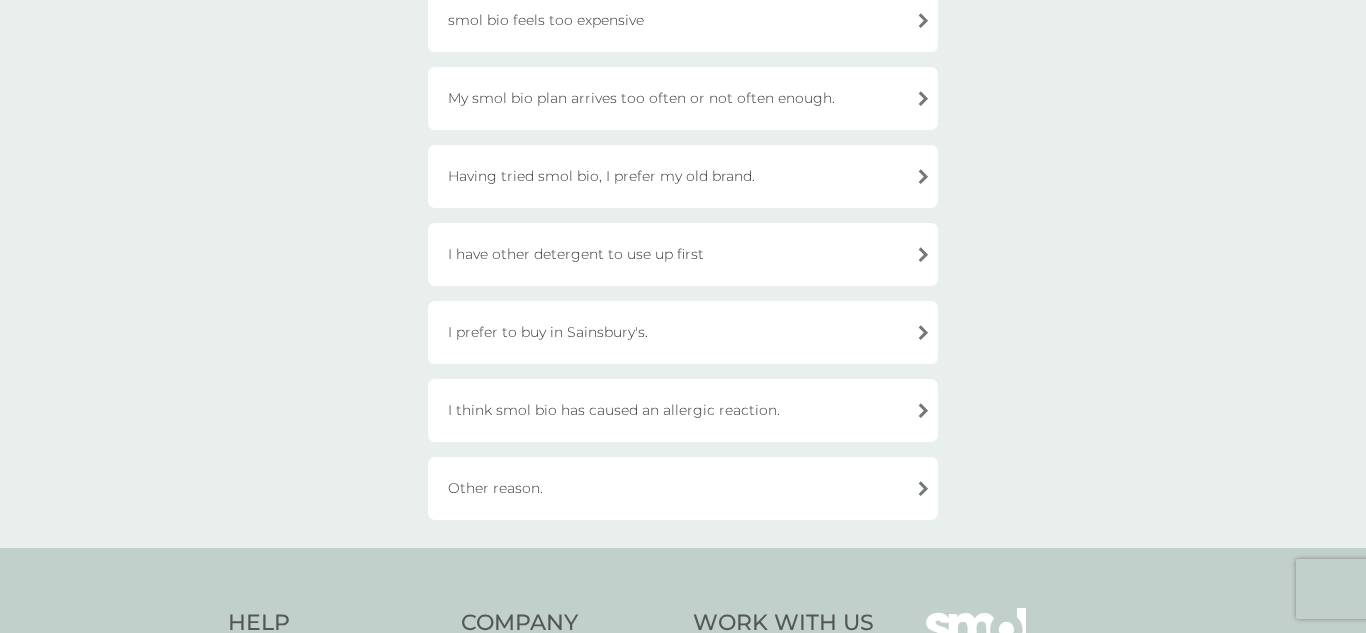 click on "smol bio feels too expensive" at bounding box center [683, 20] 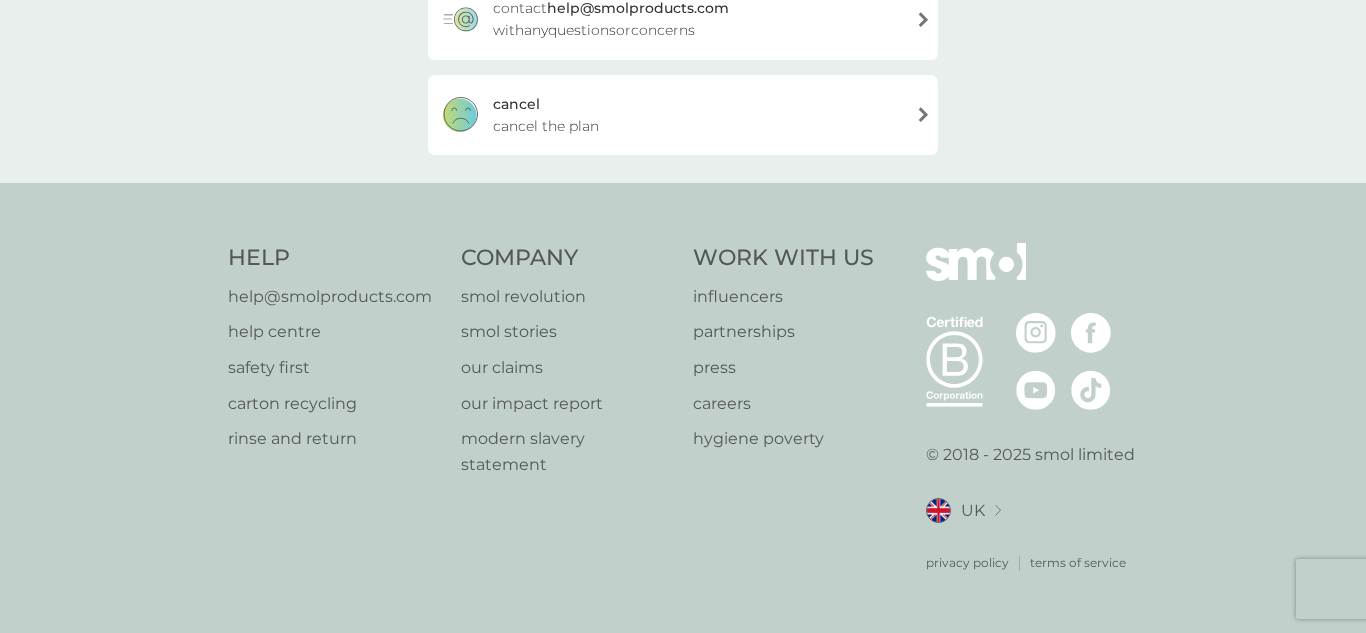 scroll, scrollTop: 446, scrollLeft: 0, axis: vertical 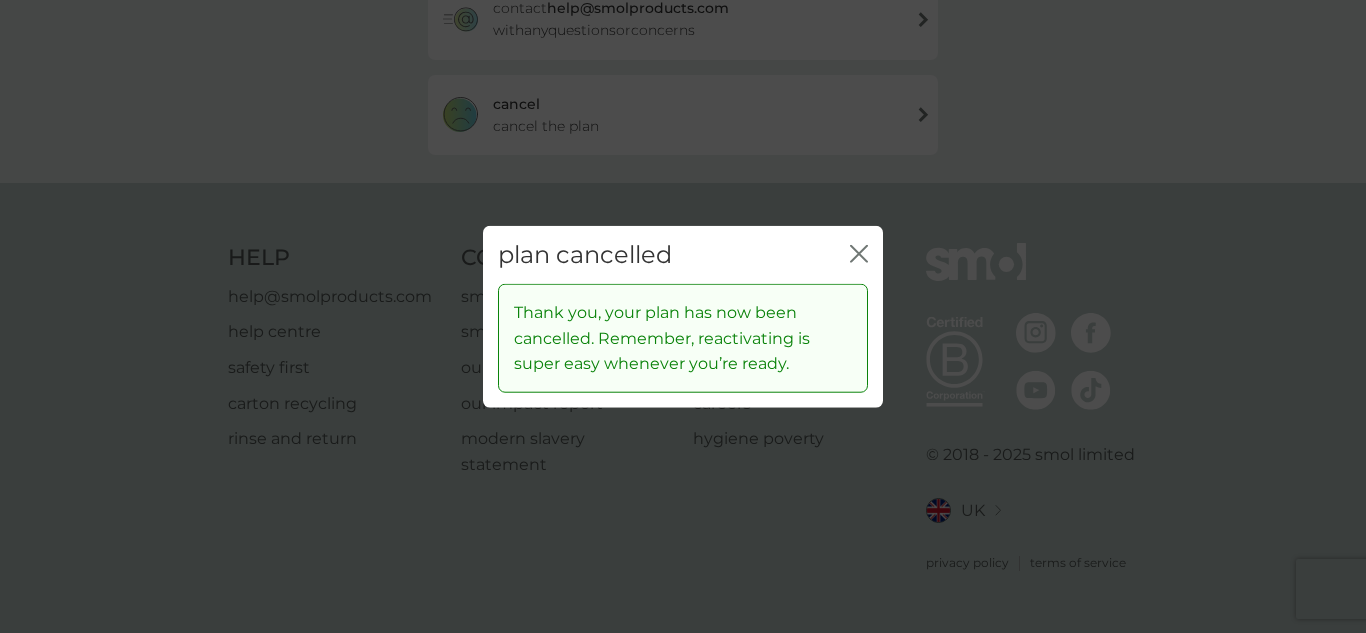 click 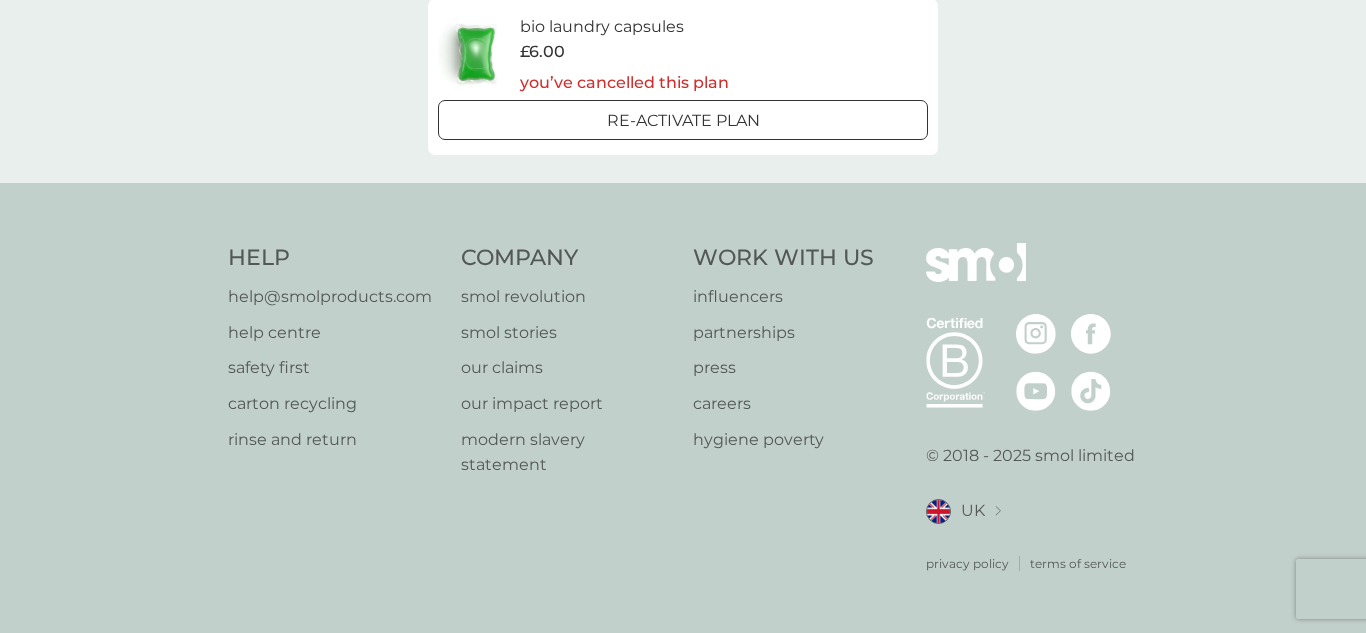 scroll, scrollTop: 0, scrollLeft: 0, axis: both 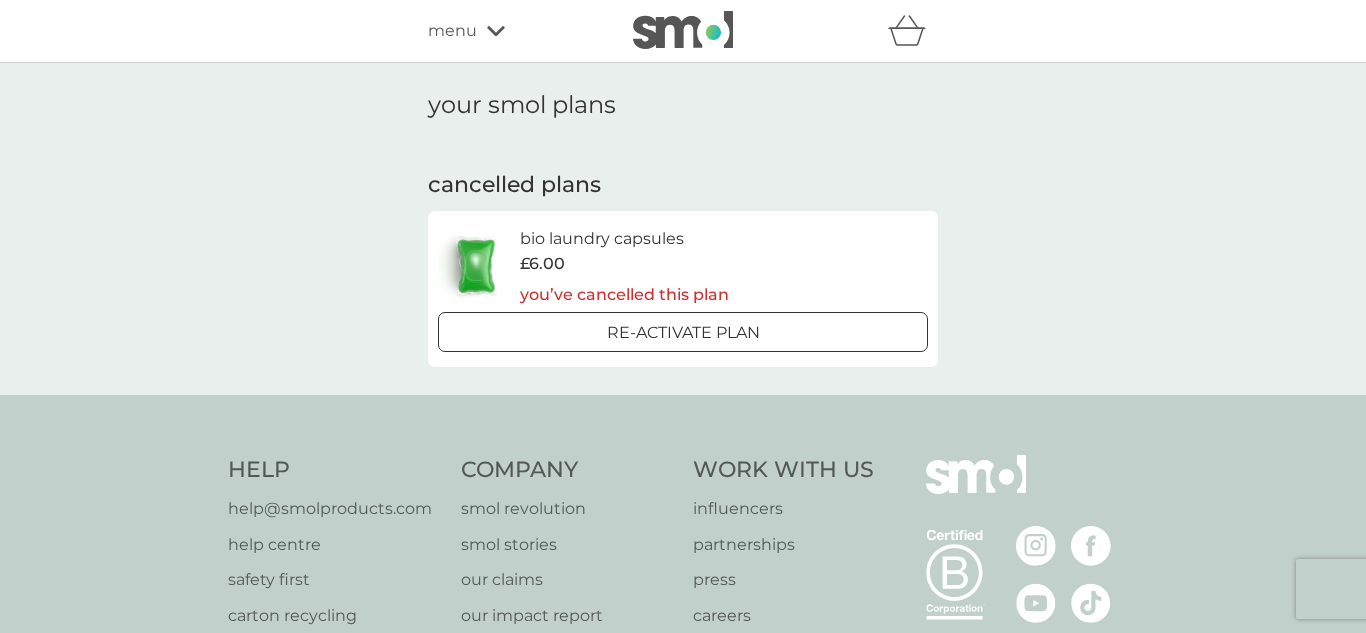 click 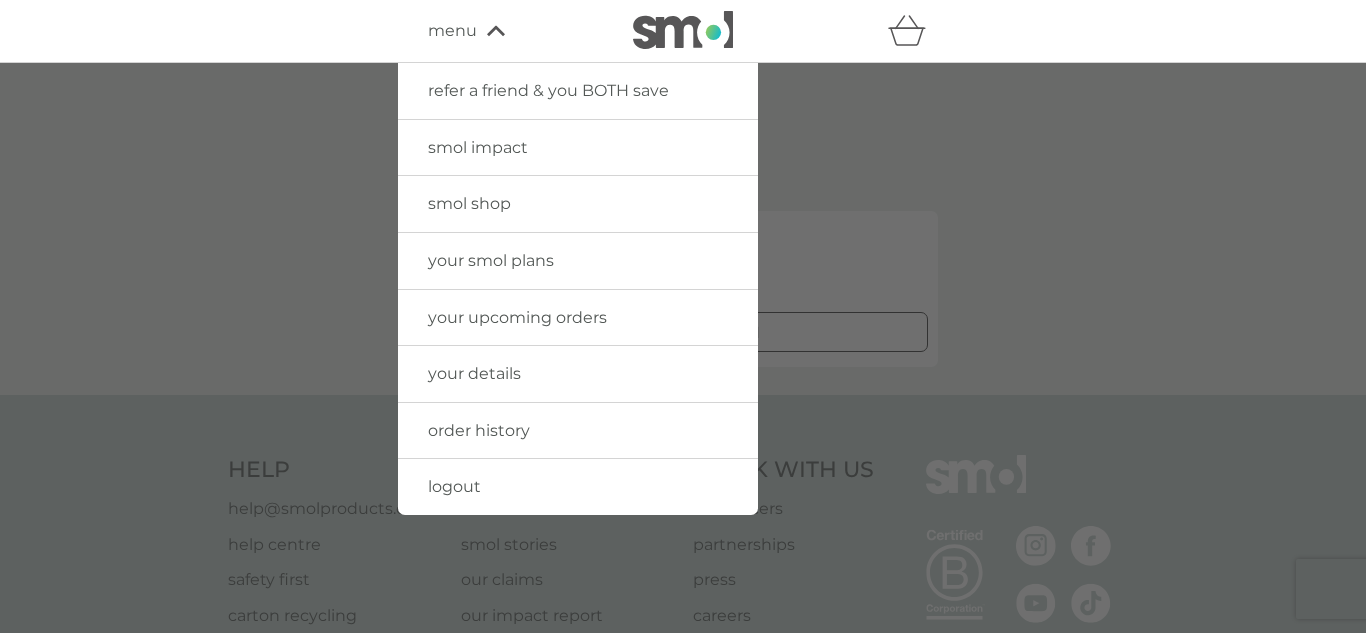 click on "order history" at bounding box center [479, 430] 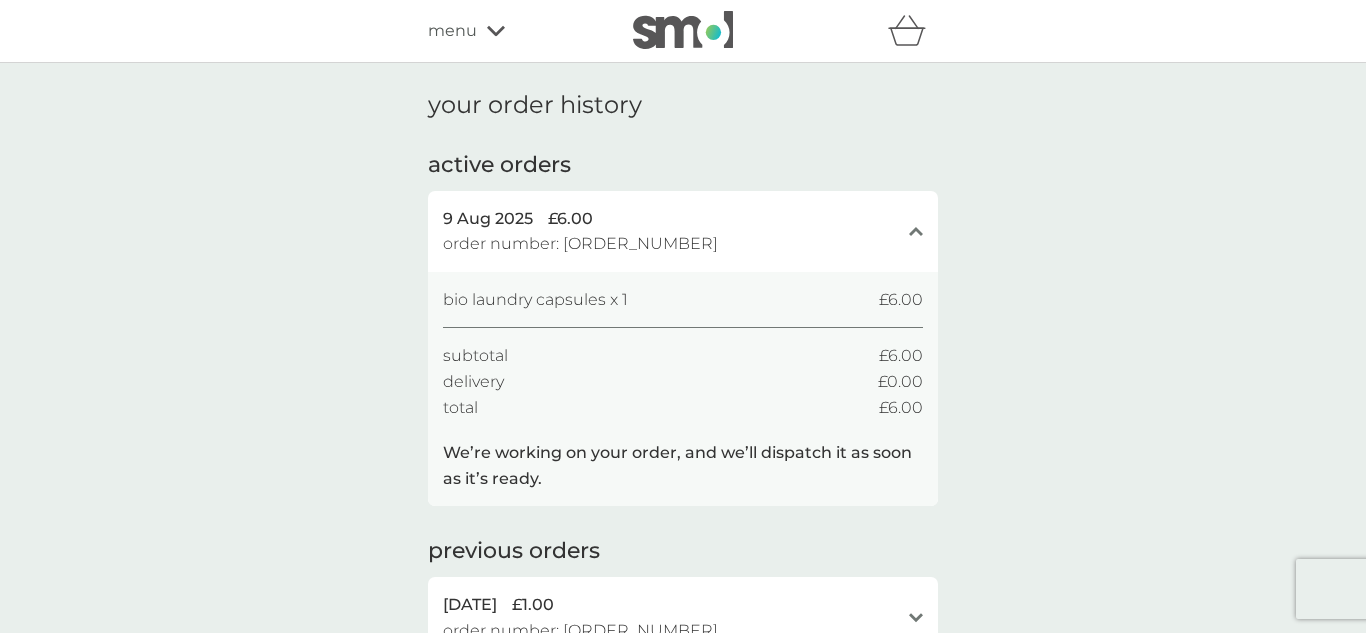 click on "your order history active orders [DATE] £6.00 order number:   [ORDER_NUMBER] close bio laundry capsules x 1 £6.00 subtotal £6.00 delivery £0.00 total £6.00 We’re working on your order, and we’ll dispatch it as soon as it’s ready. previous orders [DATE] £1.00 order number:   [ORDER_NUMBER] open bio laundry capsules x 1 £0.00 subtotal £0.00 delivery £1.00 total £1.00" at bounding box center [683, 389] 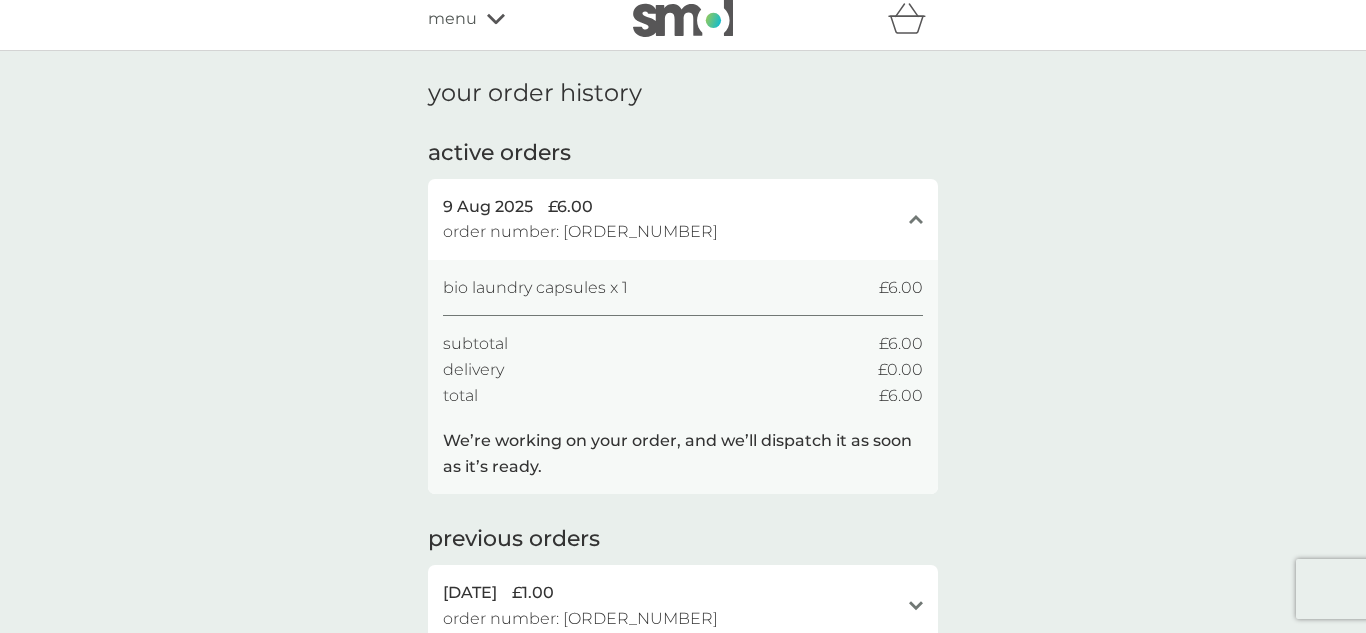 scroll, scrollTop: 0, scrollLeft: 0, axis: both 